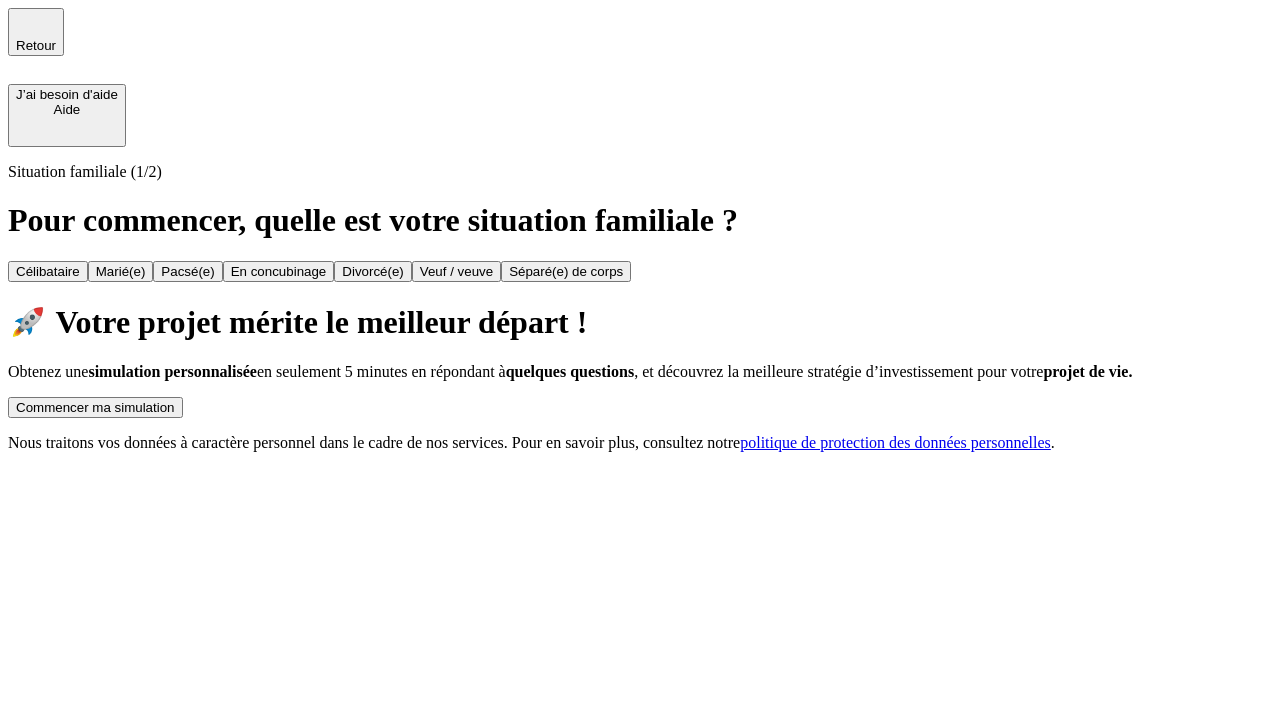 scroll, scrollTop: 0, scrollLeft: 0, axis: both 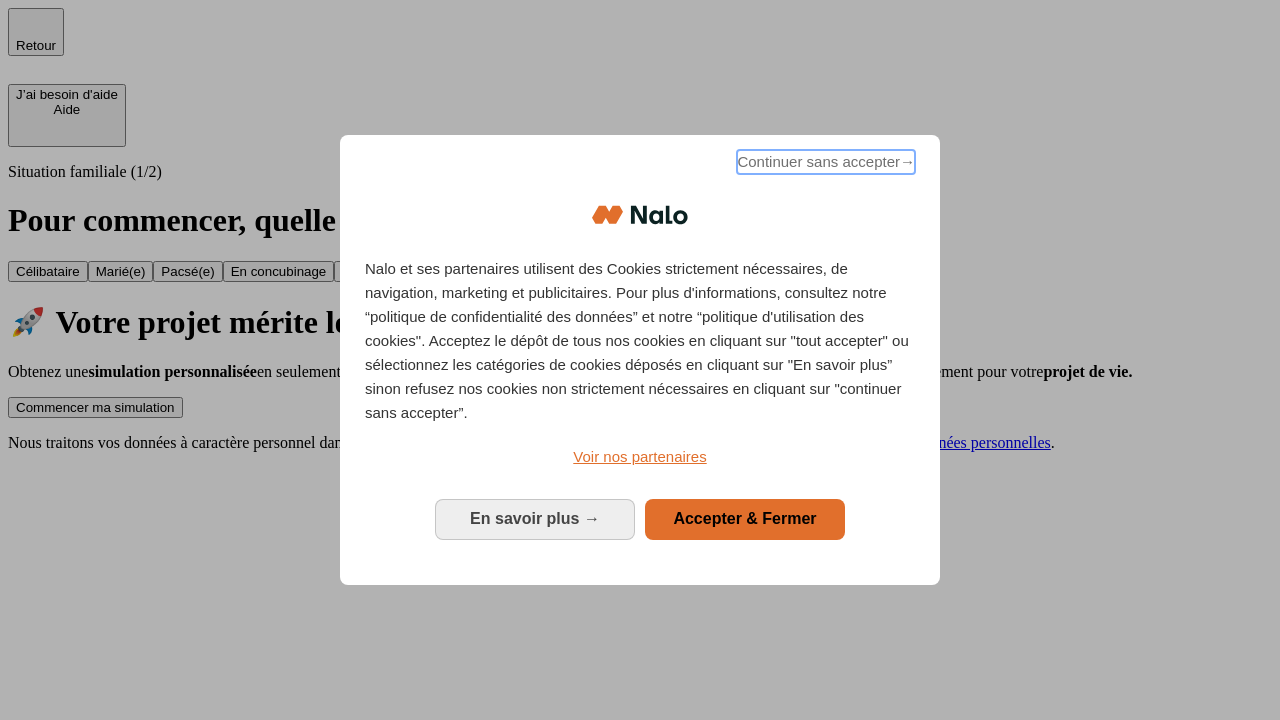 click on "Continuer sans accepter  →" at bounding box center (826, 162) 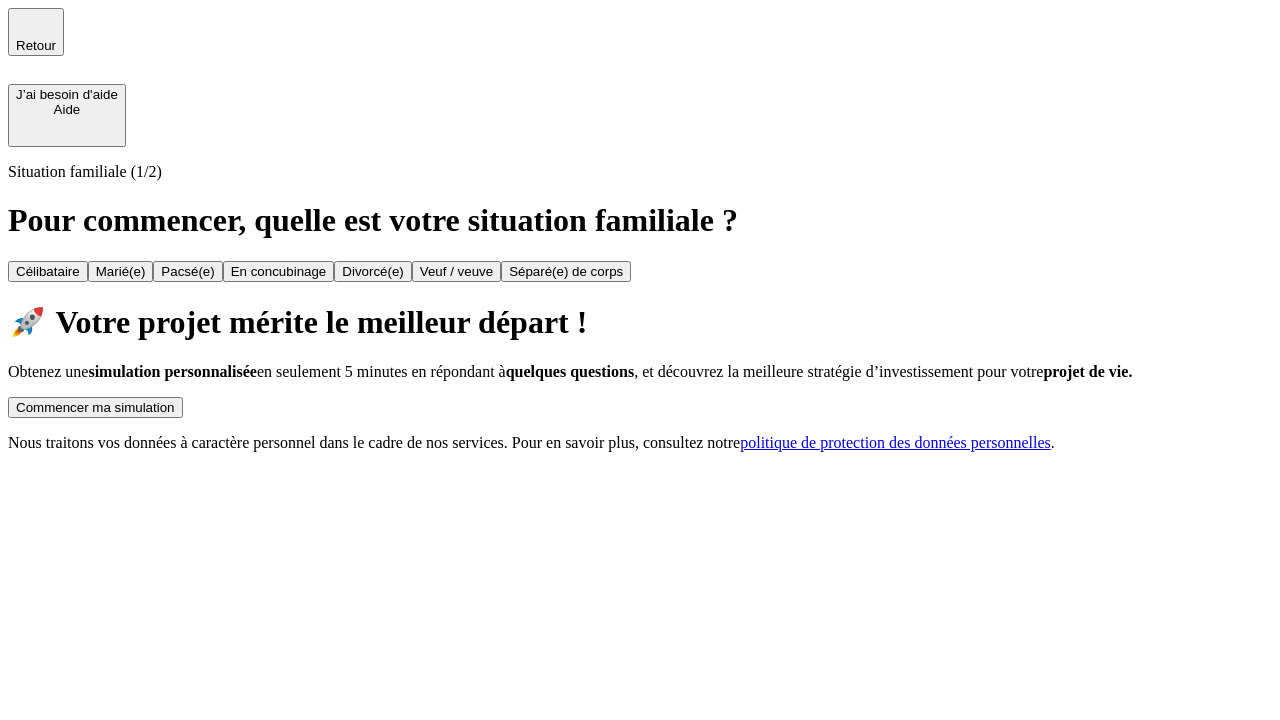 click on "Commencer ma simulation" at bounding box center [95, 407] 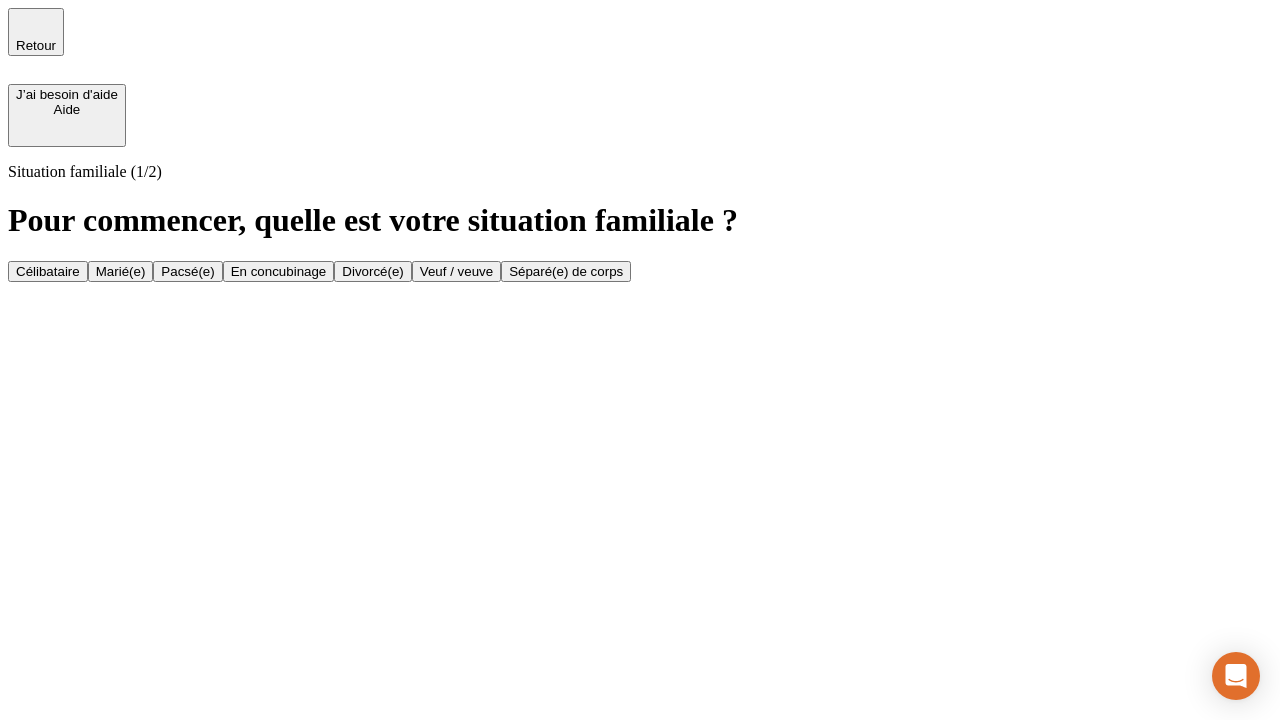 click on "Marié(e)" at bounding box center [121, 271] 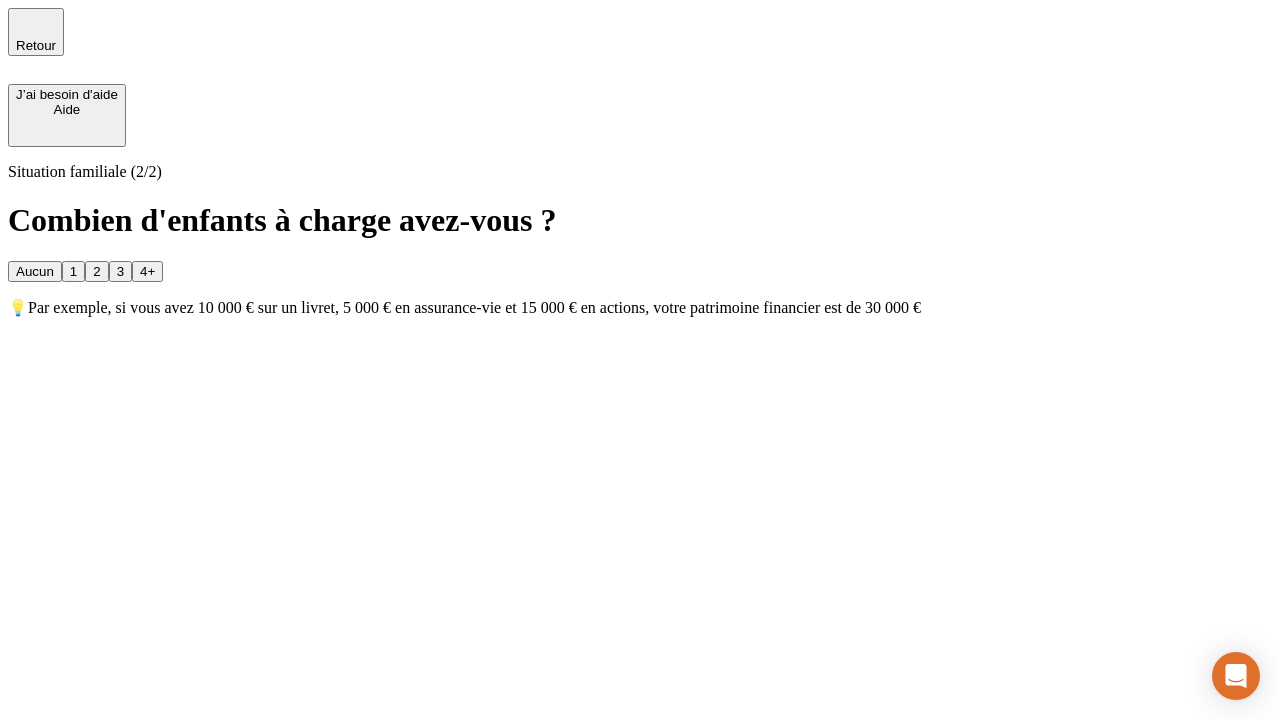 click on "1" at bounding box center (73, 271) 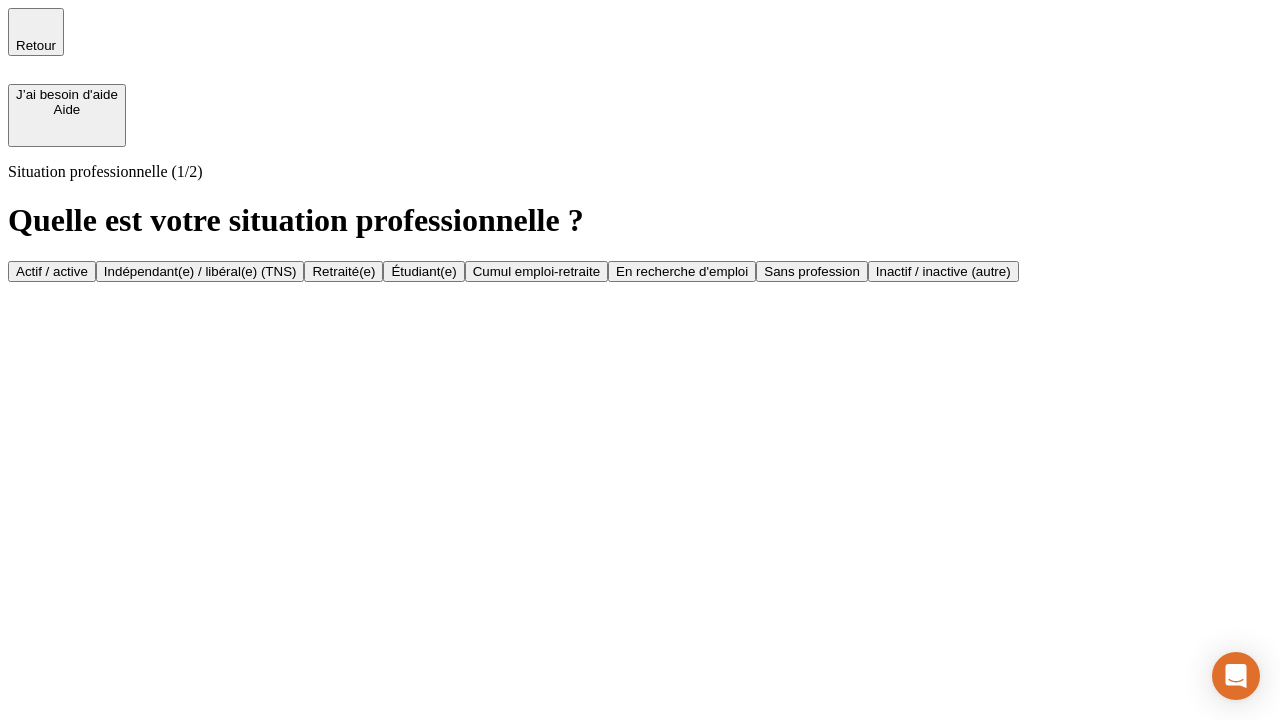 click on "Actif / active" at bounding box center [52, 271] 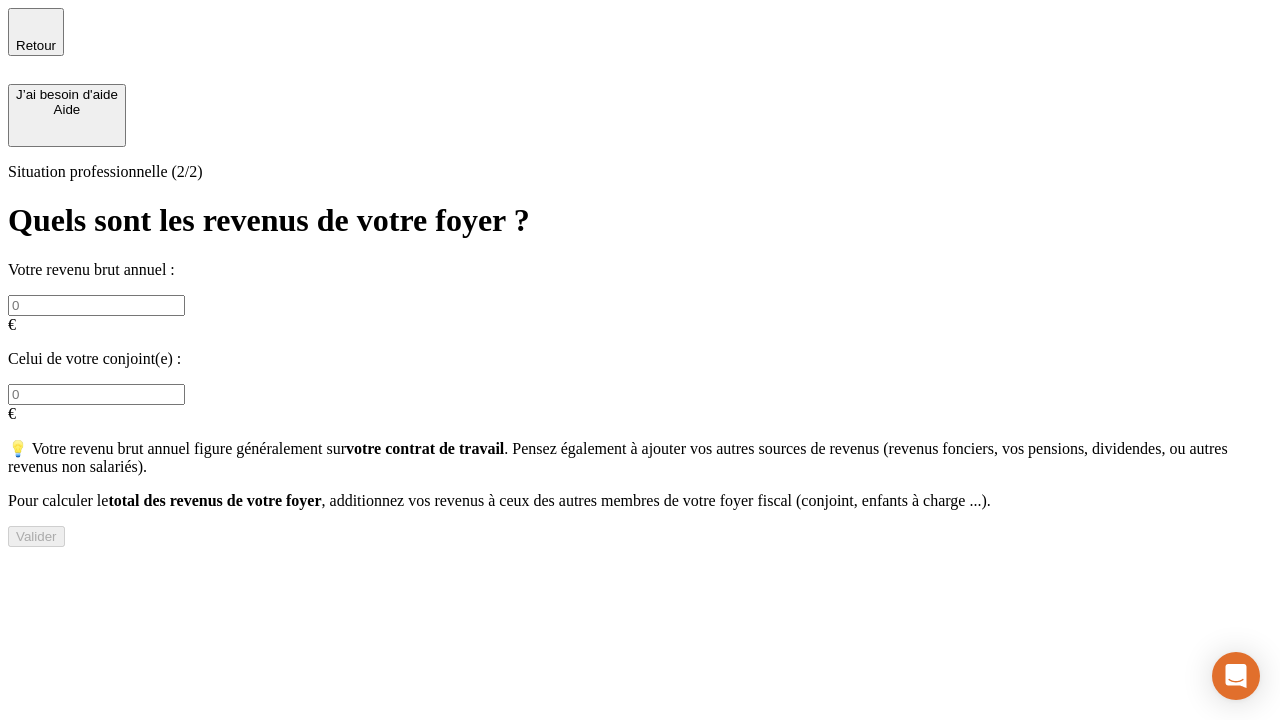 click at bounding box center [96, 305] 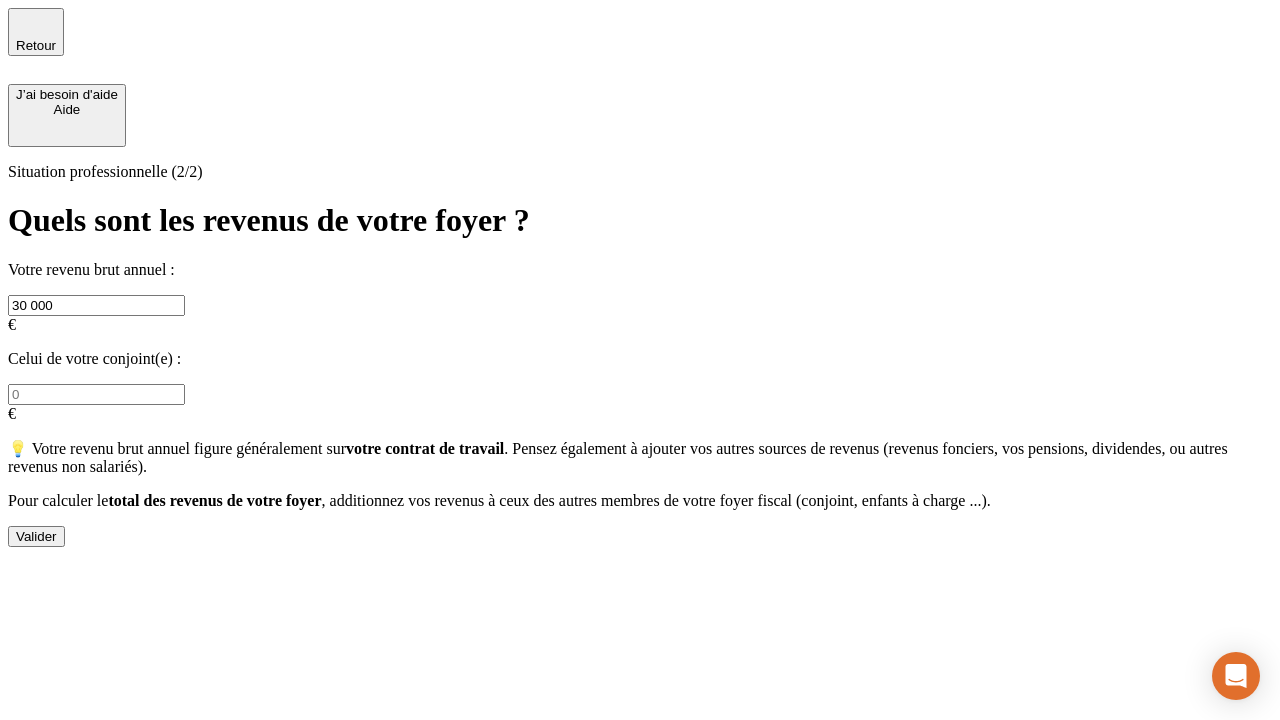 type on "30 000" 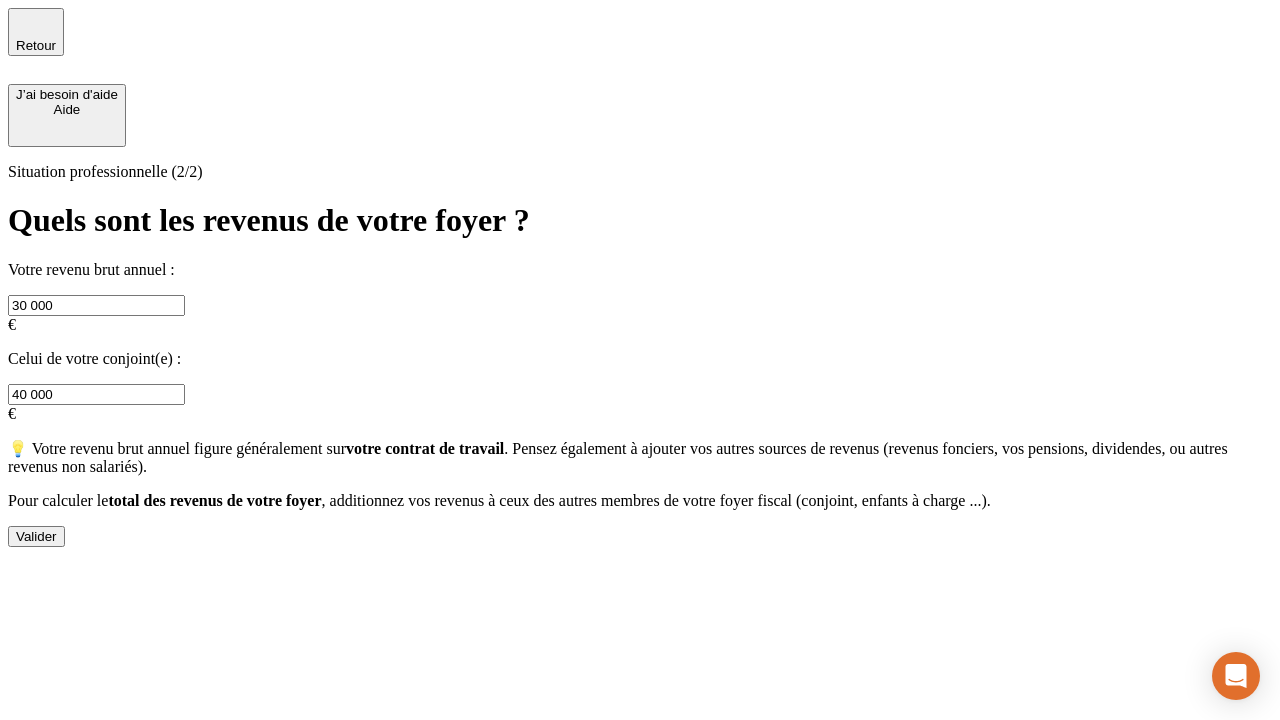 click on "Valider" at bounding box center [36, 536] 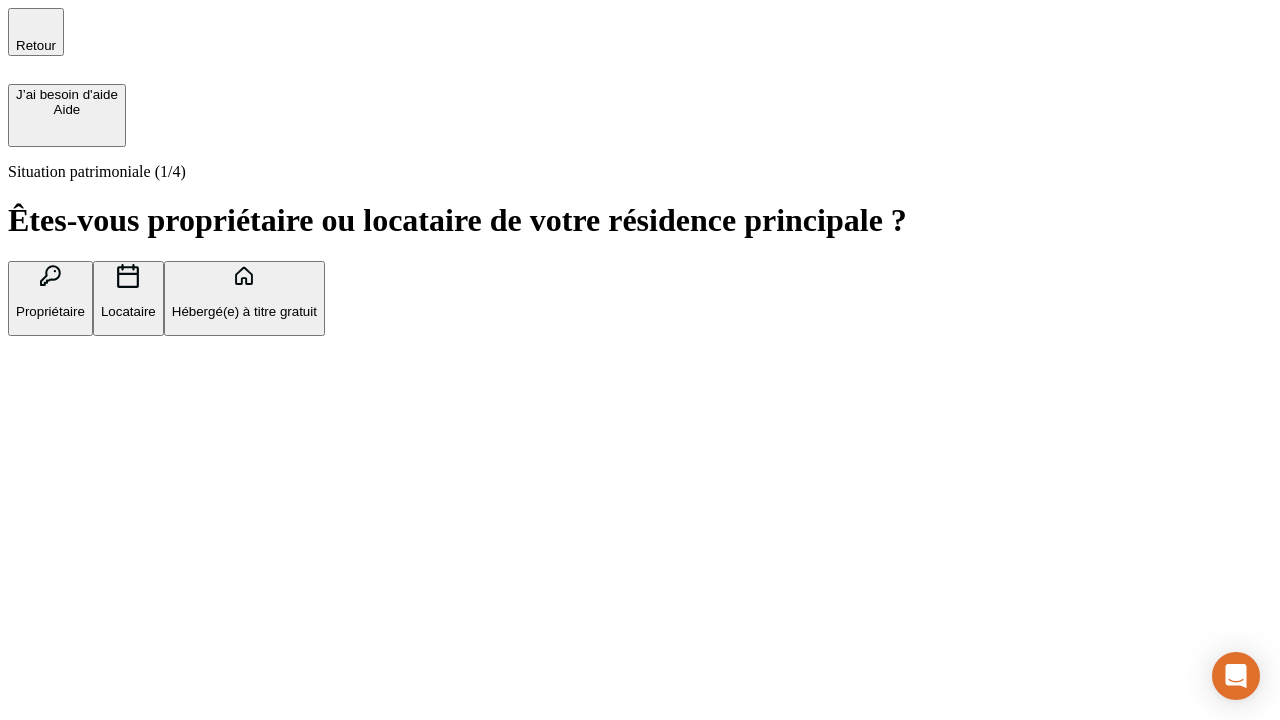 click on "Propriétaire" at bounding box center [50, 311] 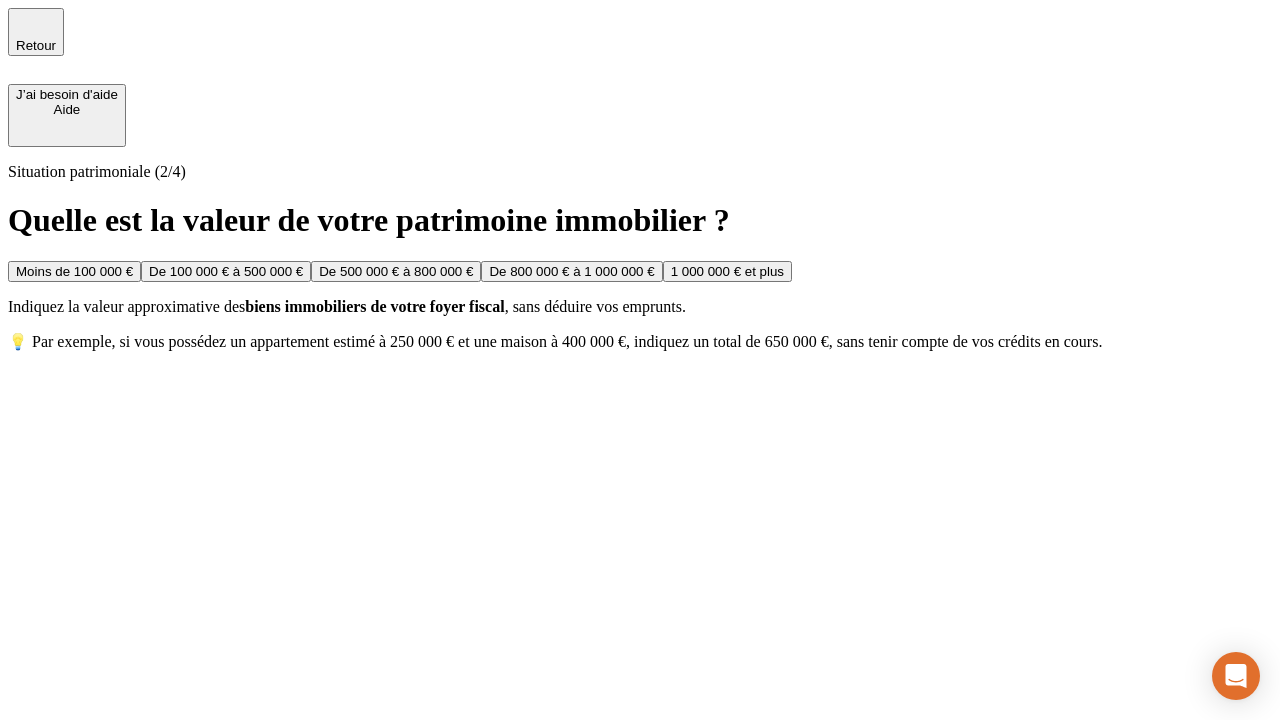 click on "De 100 000 € à 500 000 €" at bounding box center (226, 271) 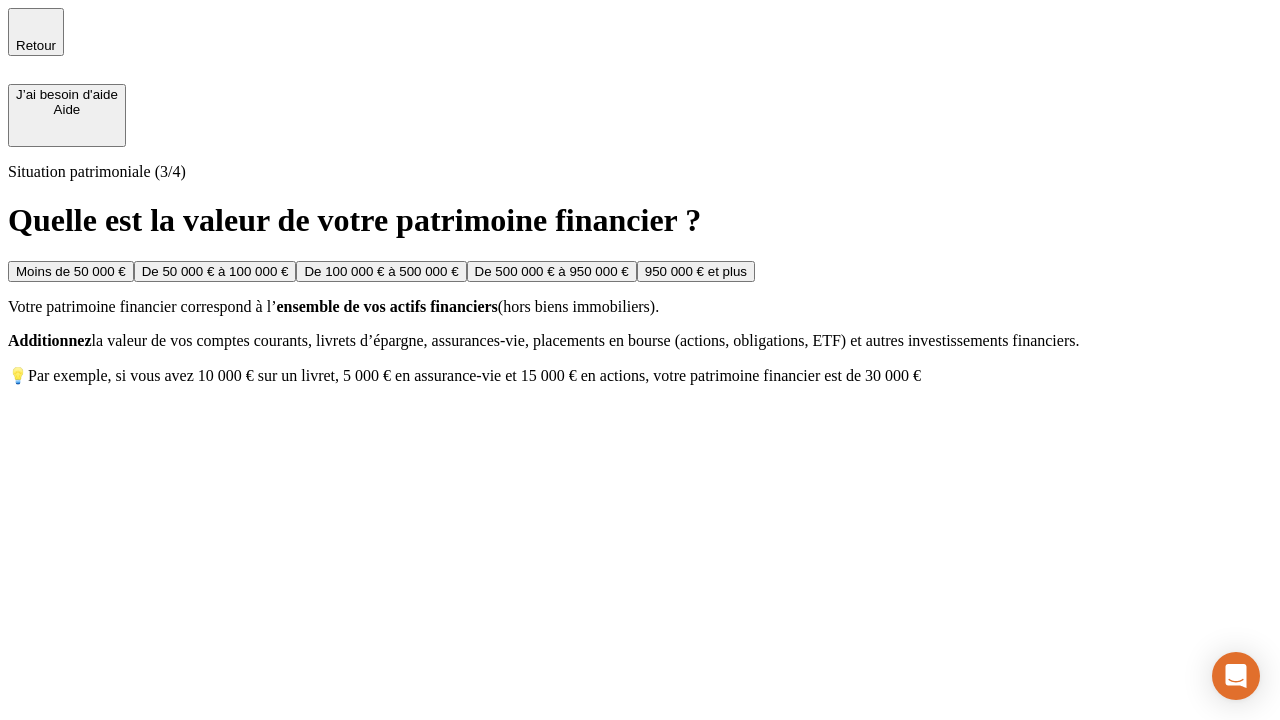 click on "Moins de 50 000 €" at bounding box center [71, 271] 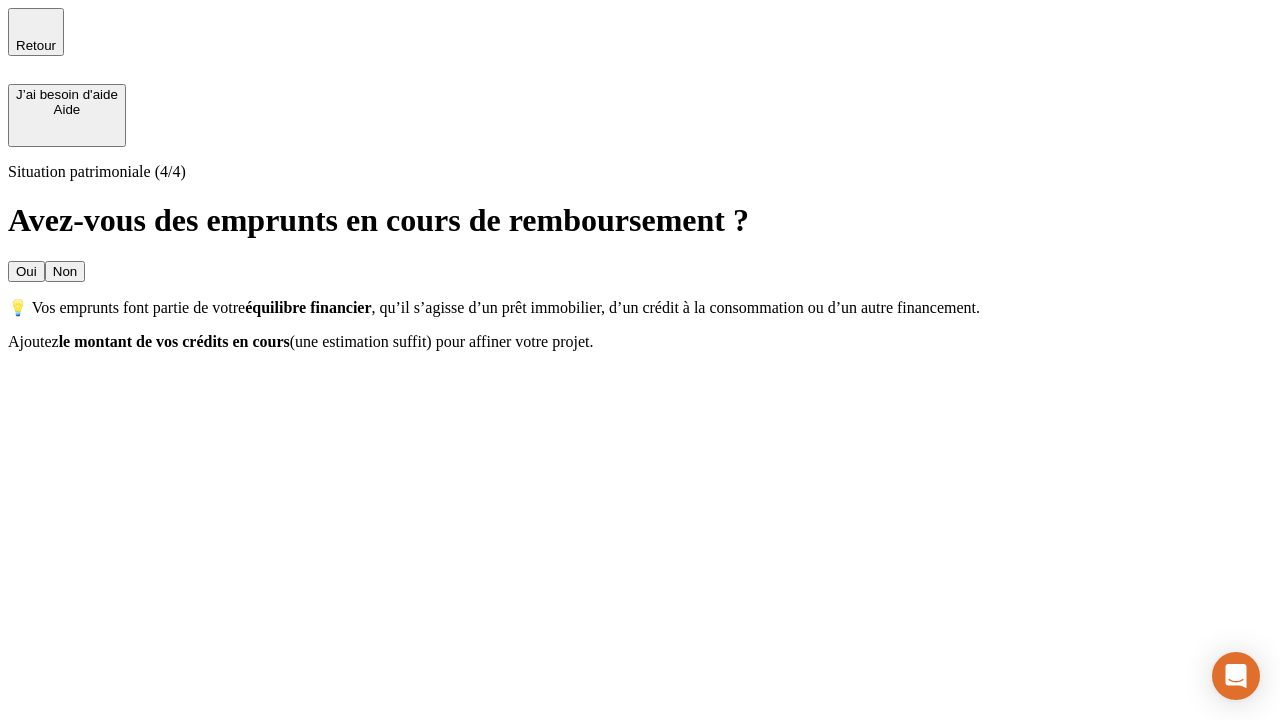 click on "Oui" at bounding box center [26, 271] 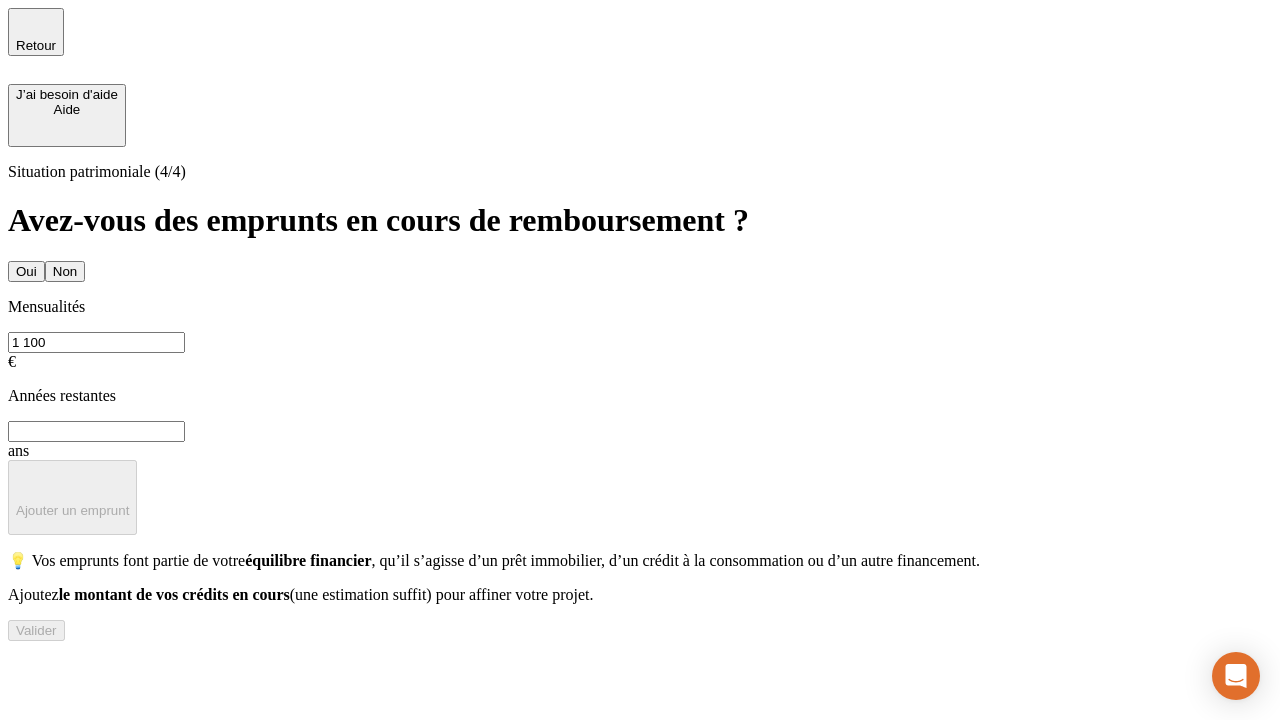 type on "1 100" 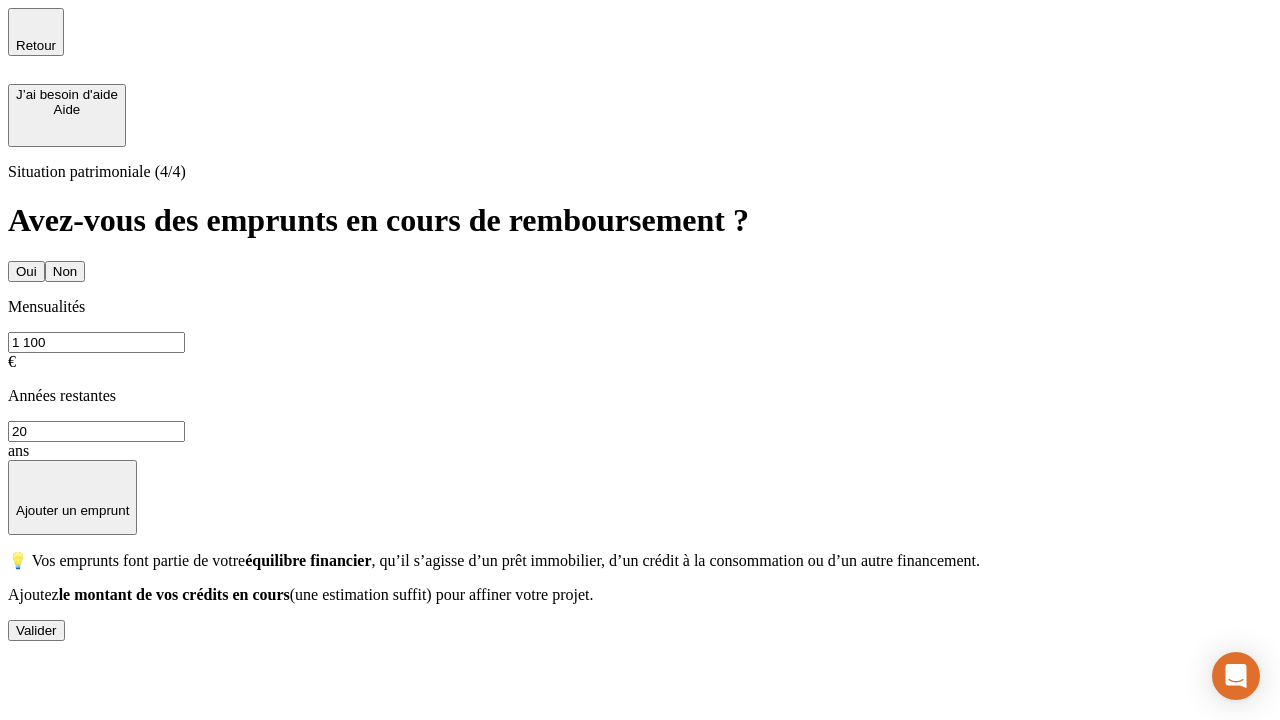 click on "Valider" at bounding box center (36, 630) 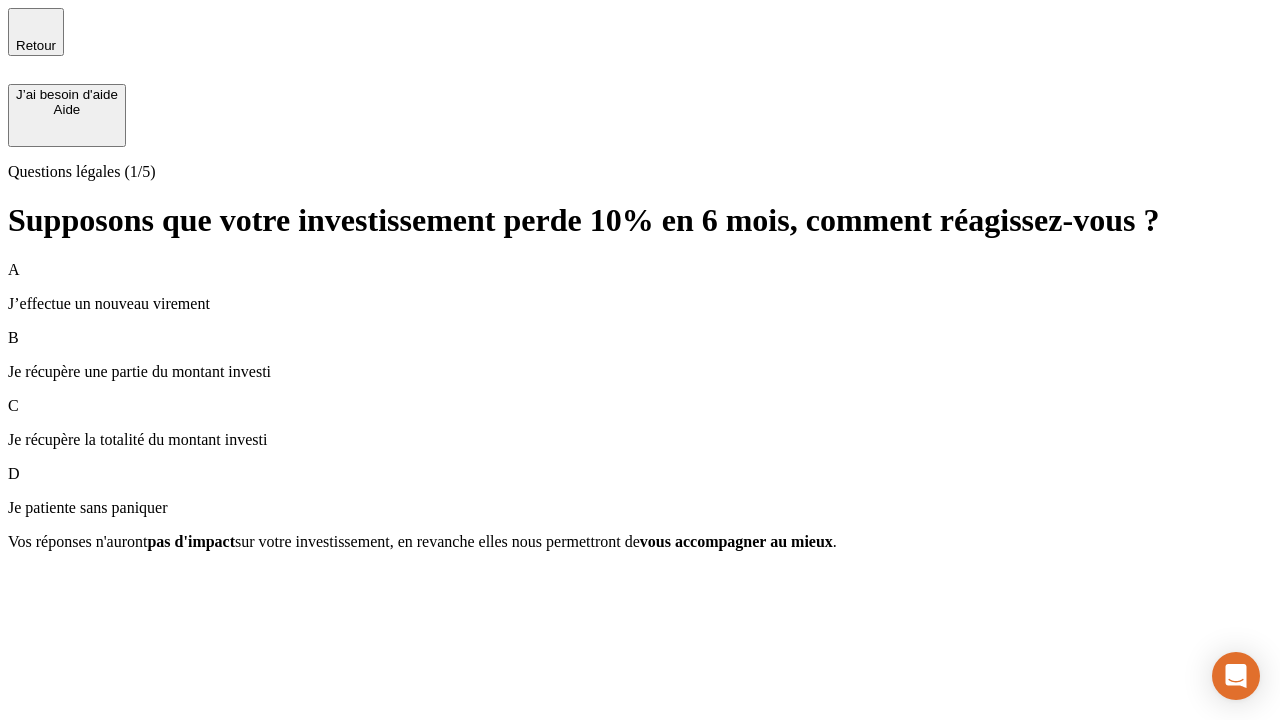 click on "Je récupère une partie du montant investi" at bounding box center (640, 372) 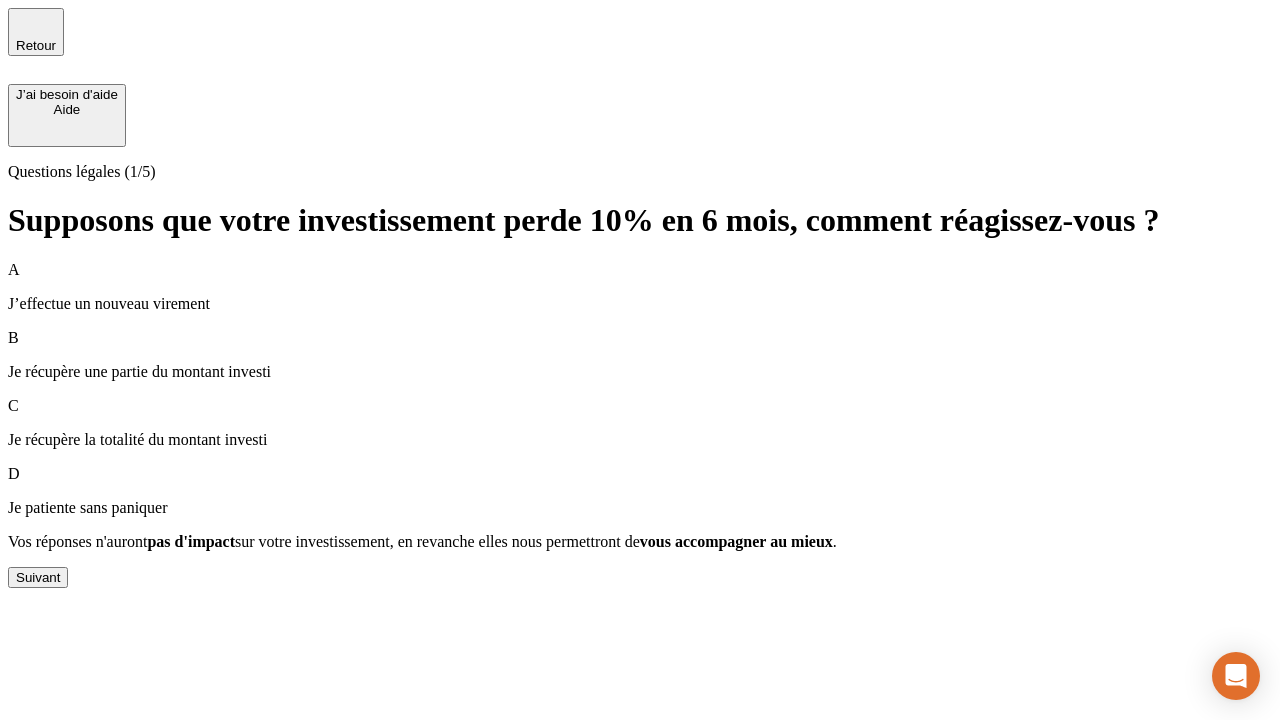 click on "Suivant" at bounding box center (38, 577) 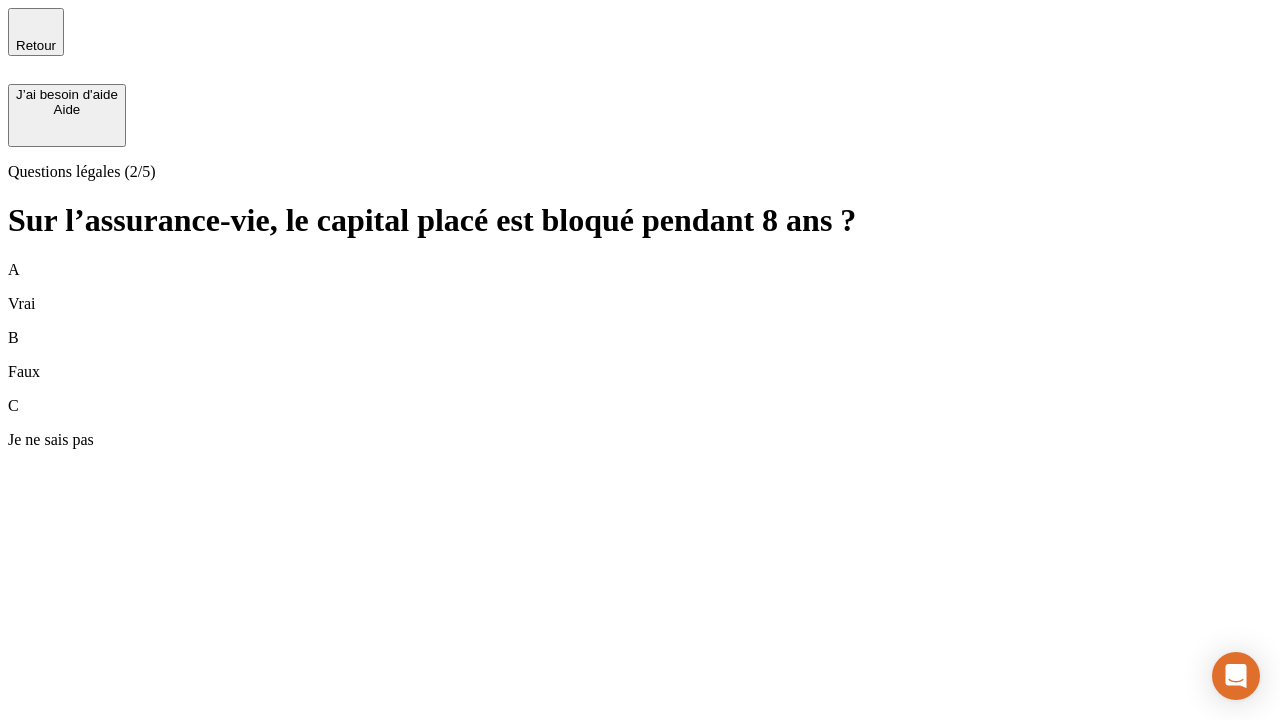 click on "A Vrai" at bounding box center (640, 287) 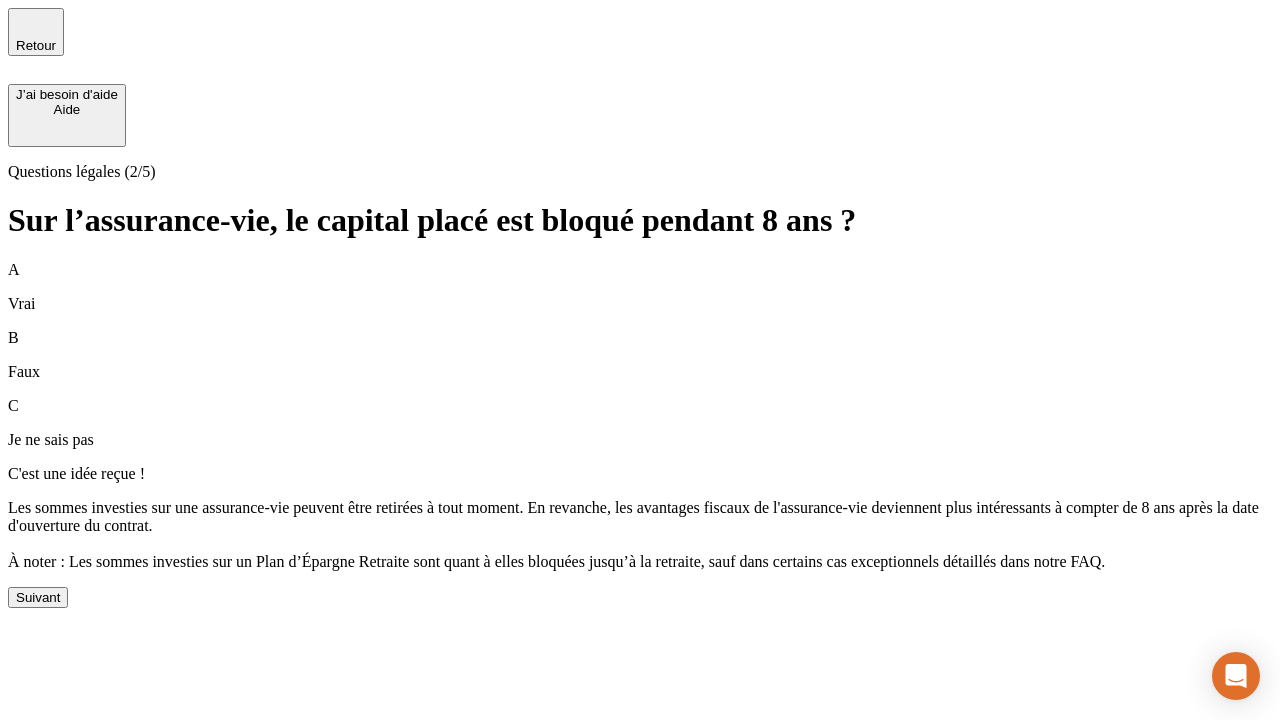 click on "Suivant" at bounding box center [38, 597] 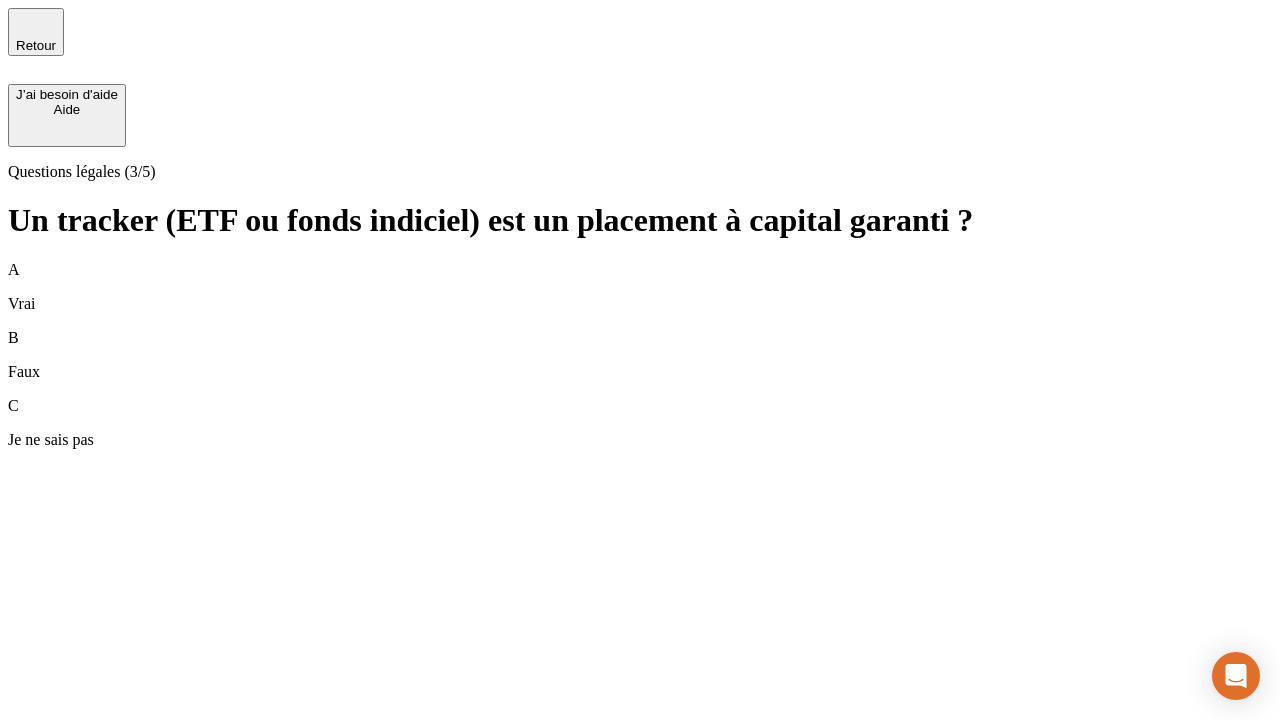 click on "B Faux" at bounding box center (640, 355) 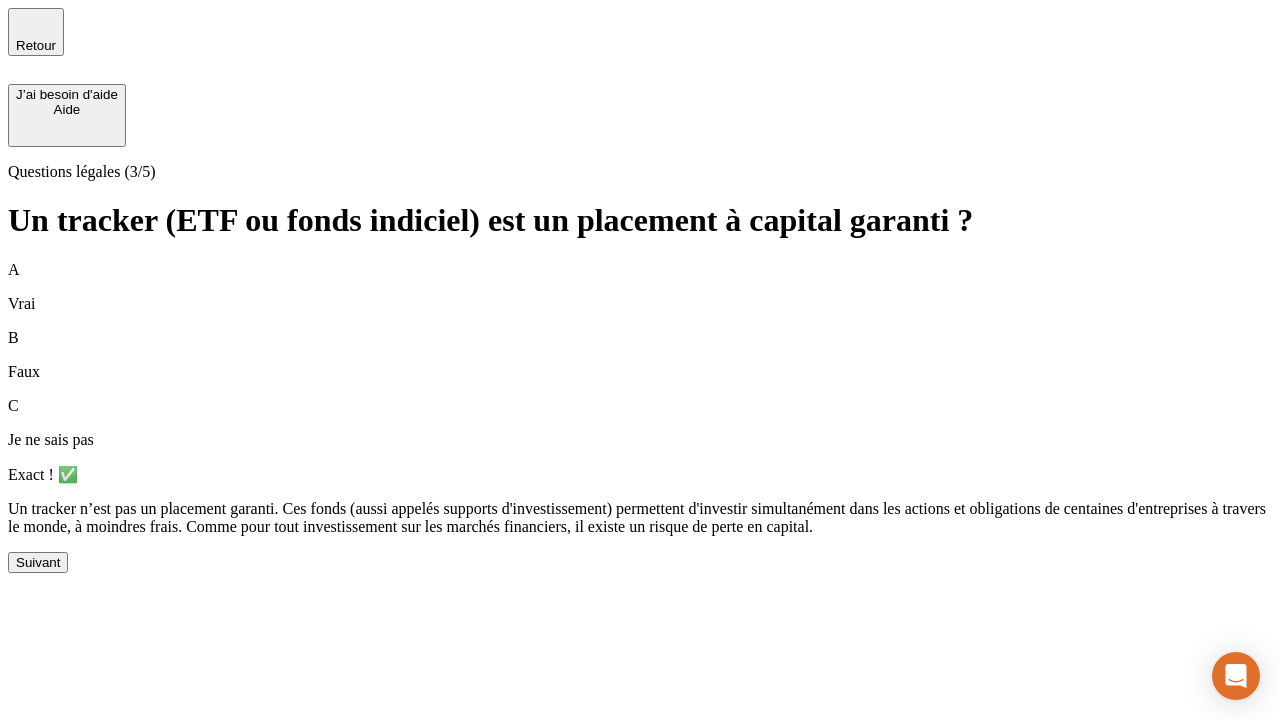 click on "Suivant" at bounding box center [38, 562] 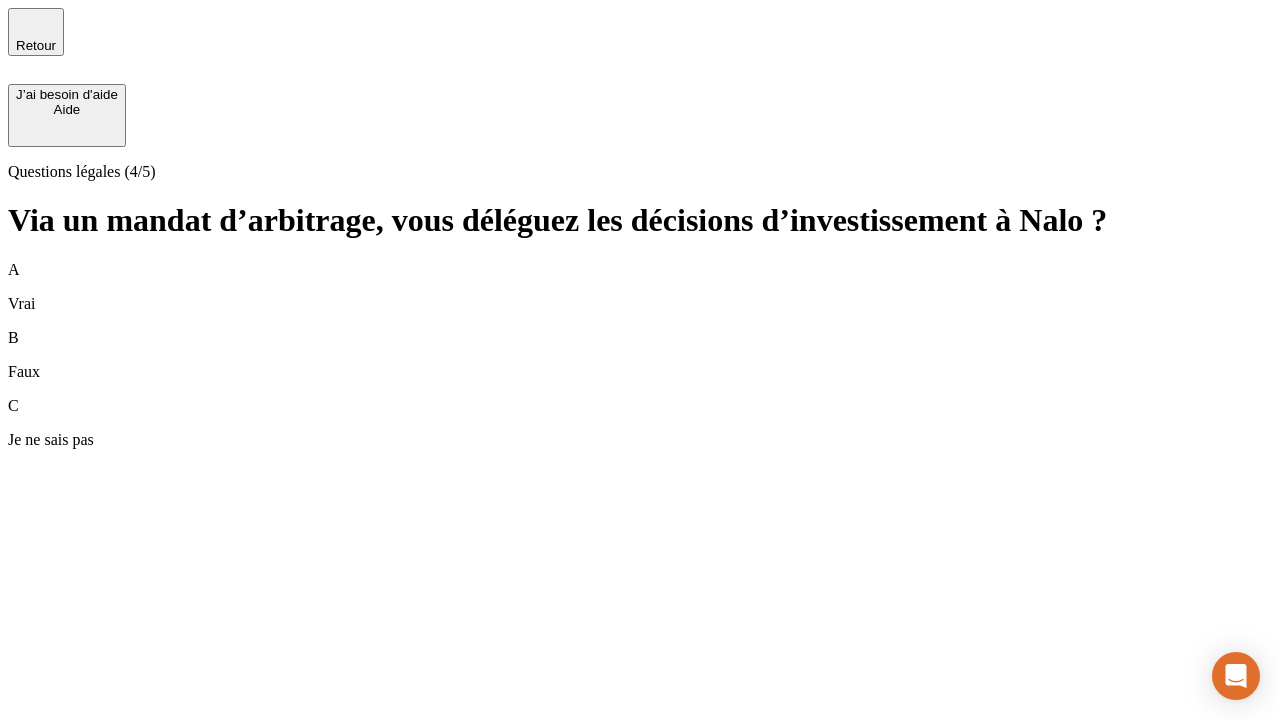 click on "A Vrai" at bounding box center [640, 287] 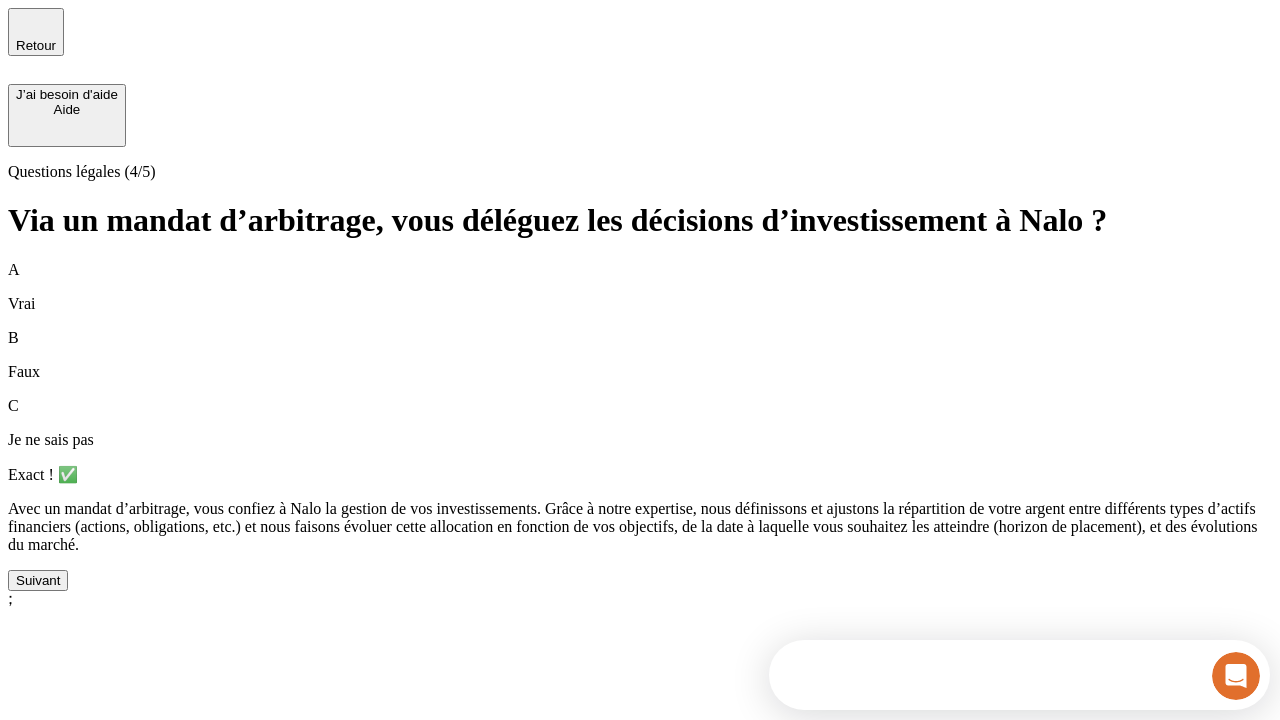 click on "Suivant" at bounding box center (38, 580) 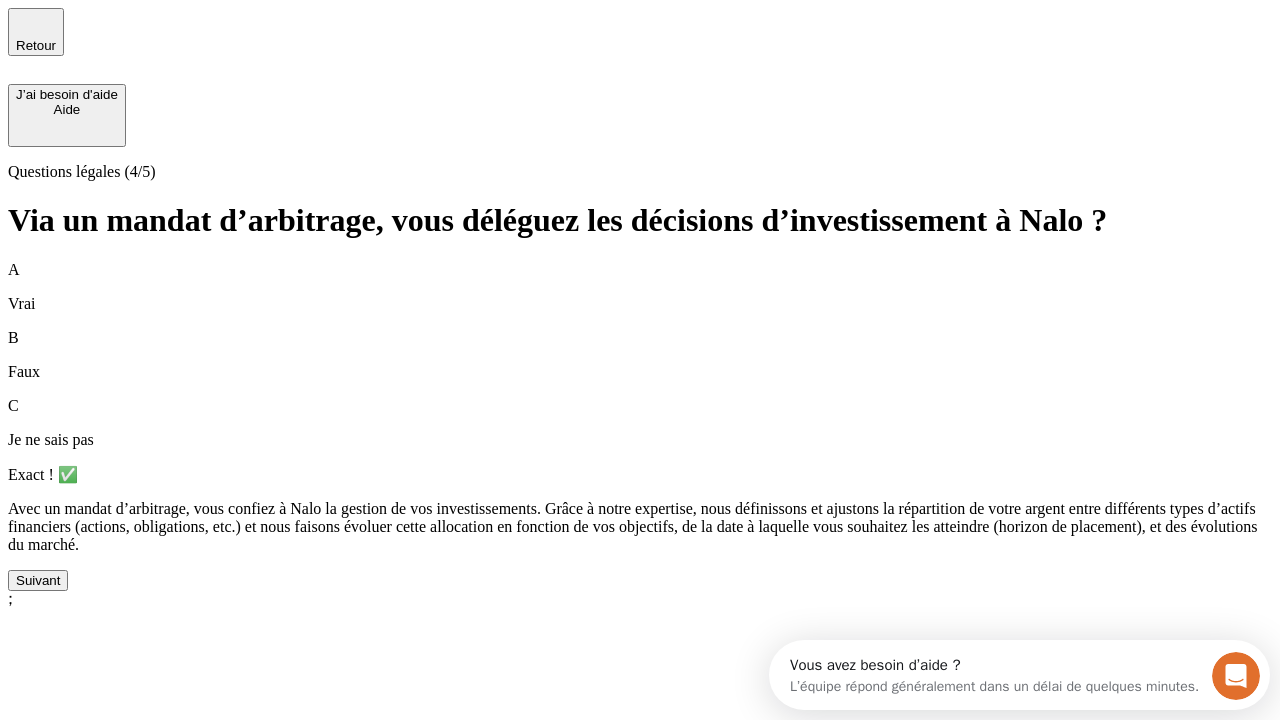 scroll, scrollTop: 0, scrollLeft: 0, axis: both 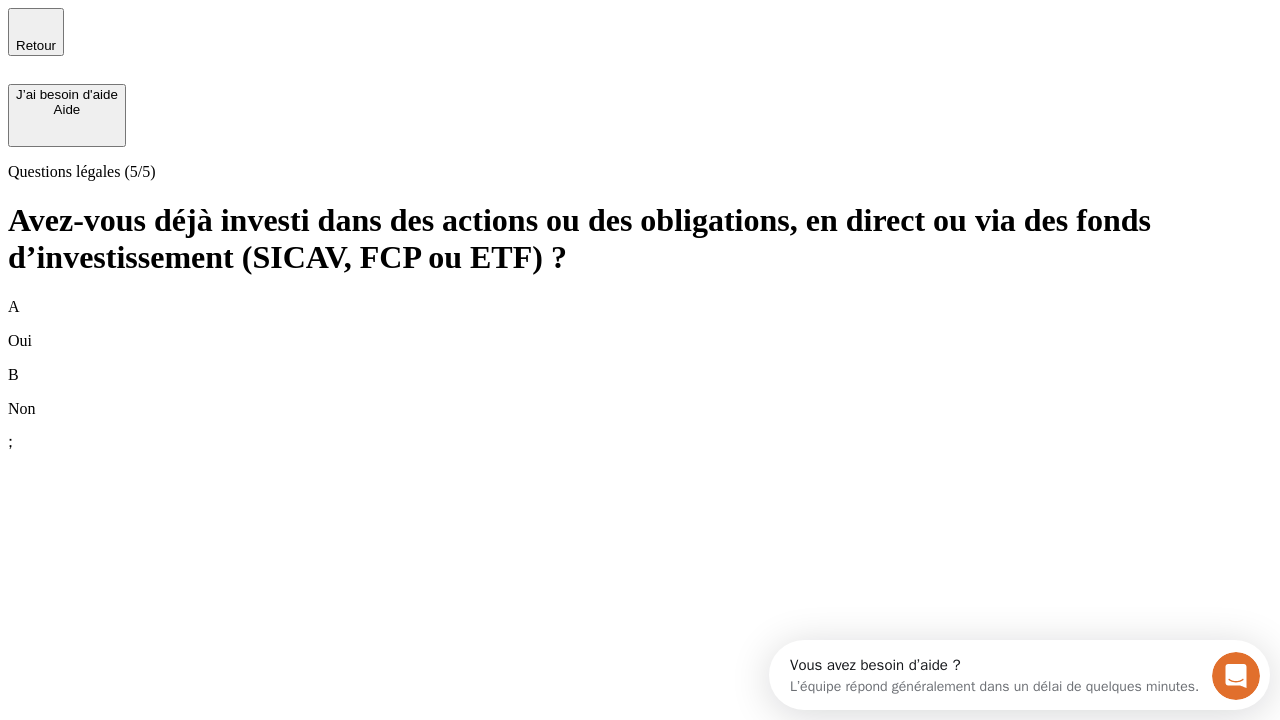 click on "B Non" at bounding box center (640, 392) 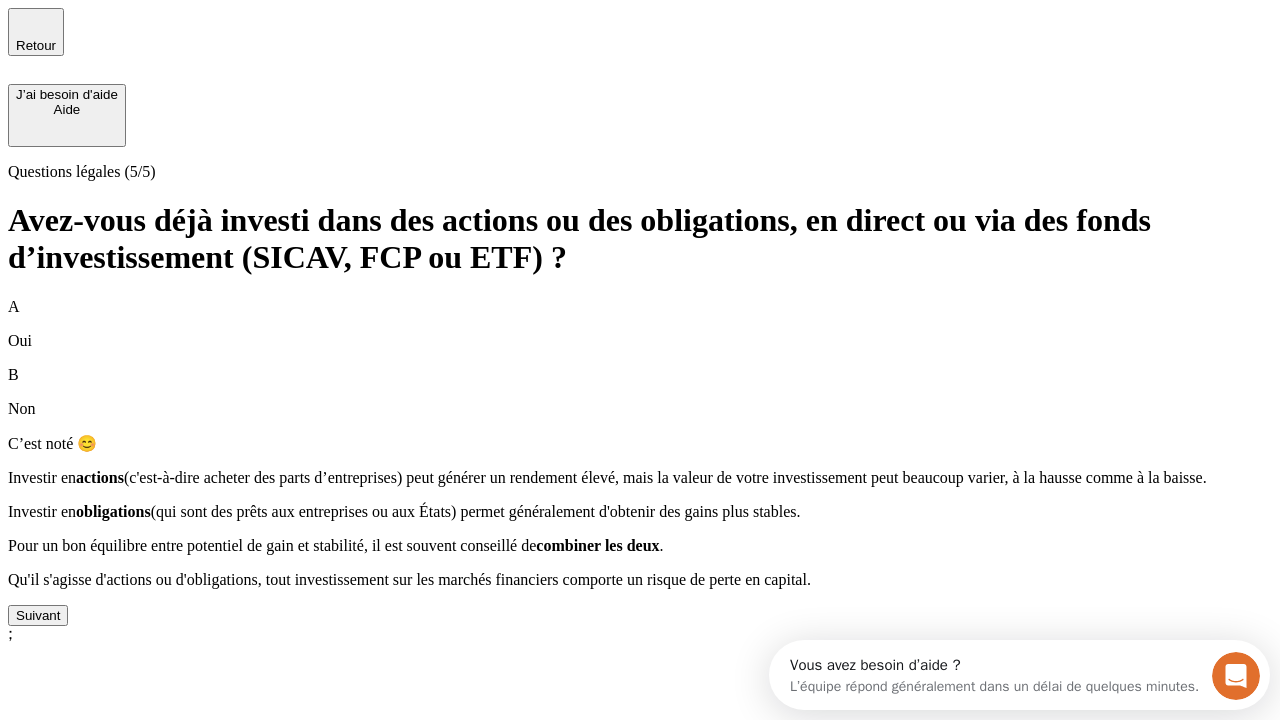 click on "Suivant" at bounding box center [38, 615] 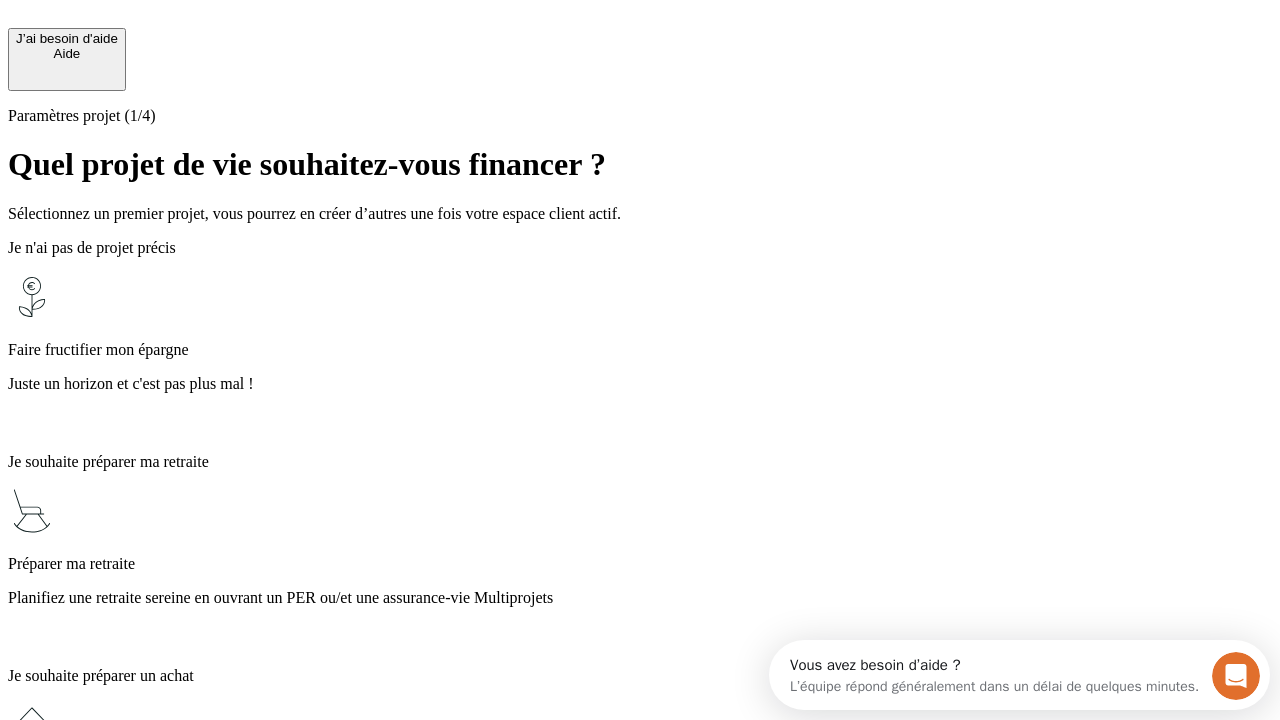 click on "Profitez des avantages fiscaux de l’assurance-vie" at bounding box center (640, 1354) 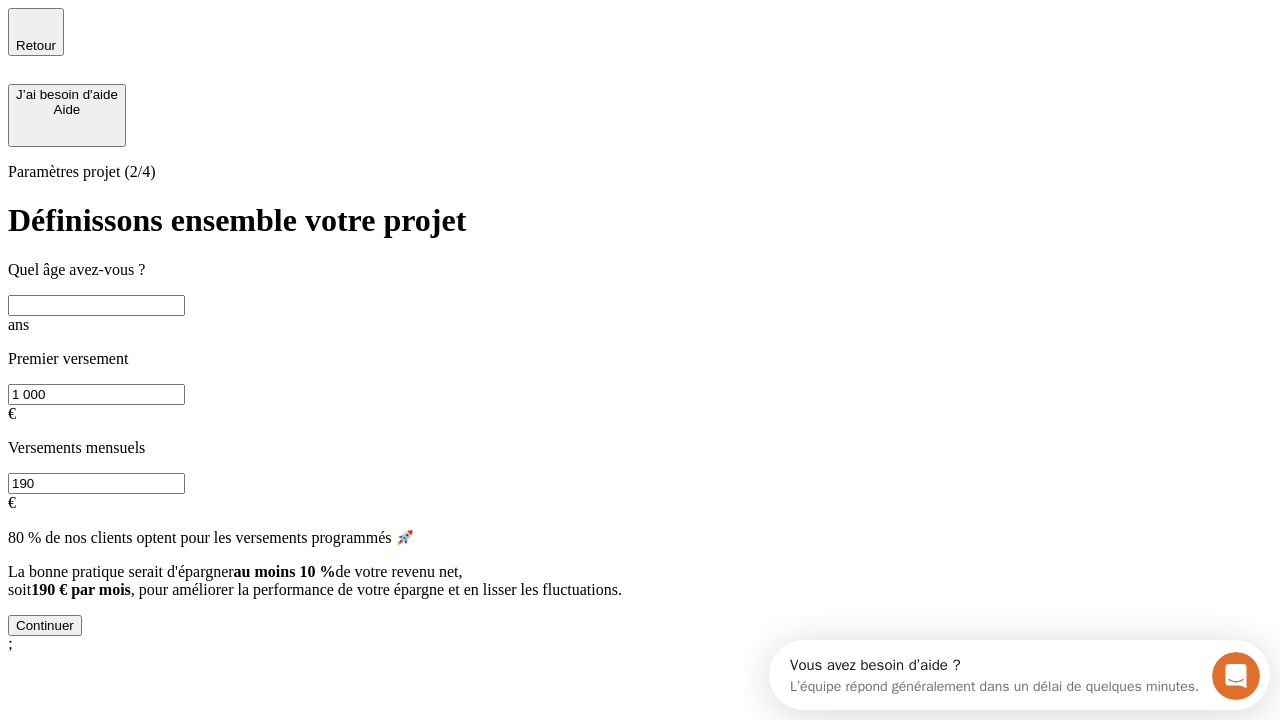 scroll, scrollTop: 18, scrollLeft: 0, axis: vertical 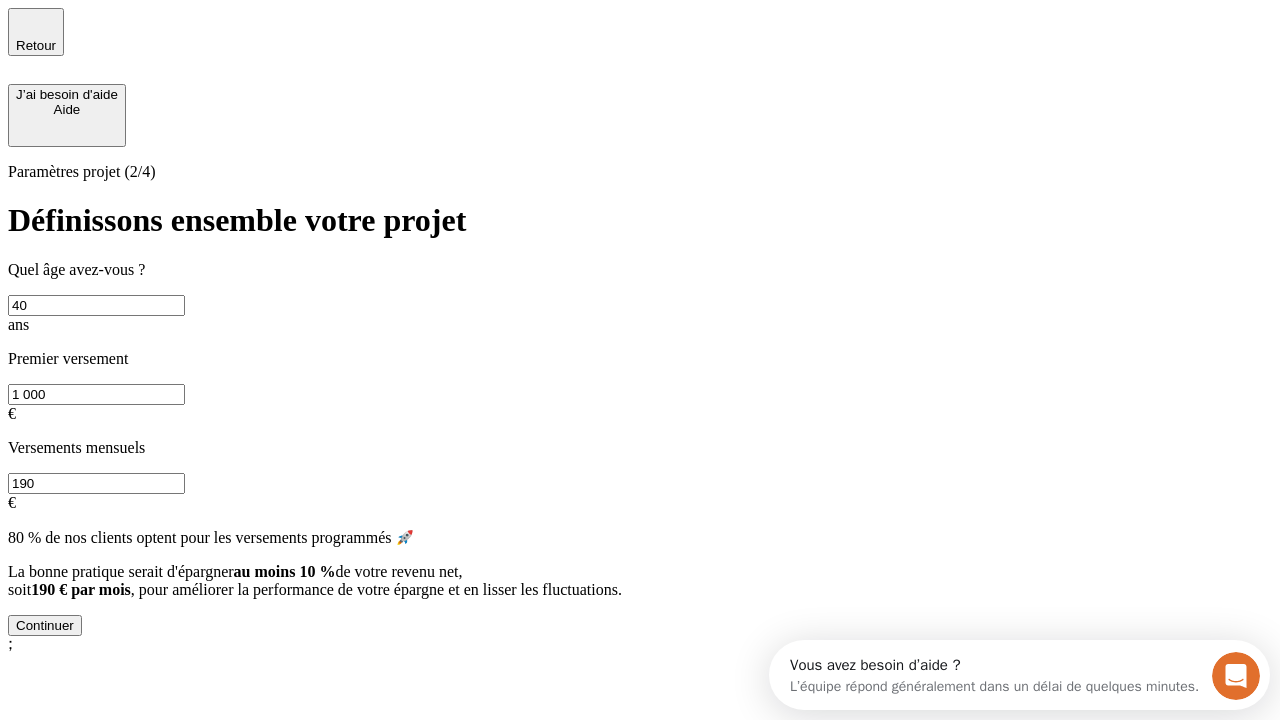 type on "40" 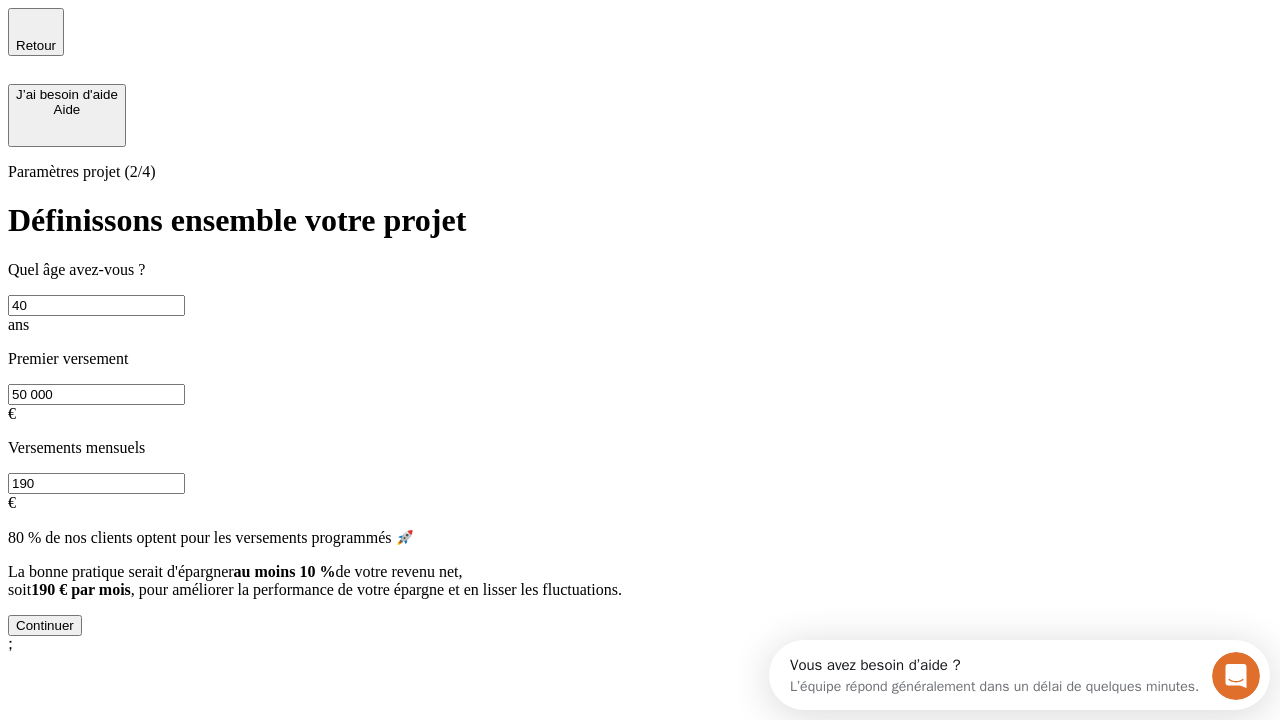 type on "50 000" 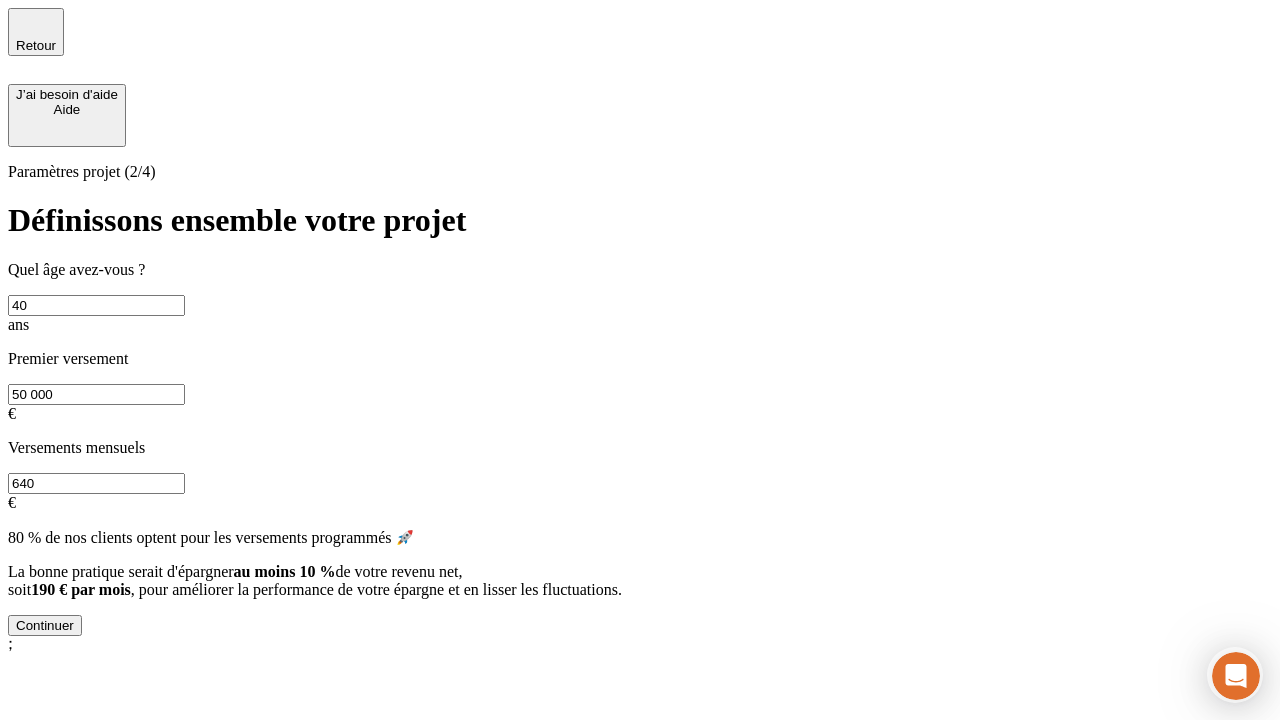 type on "640" 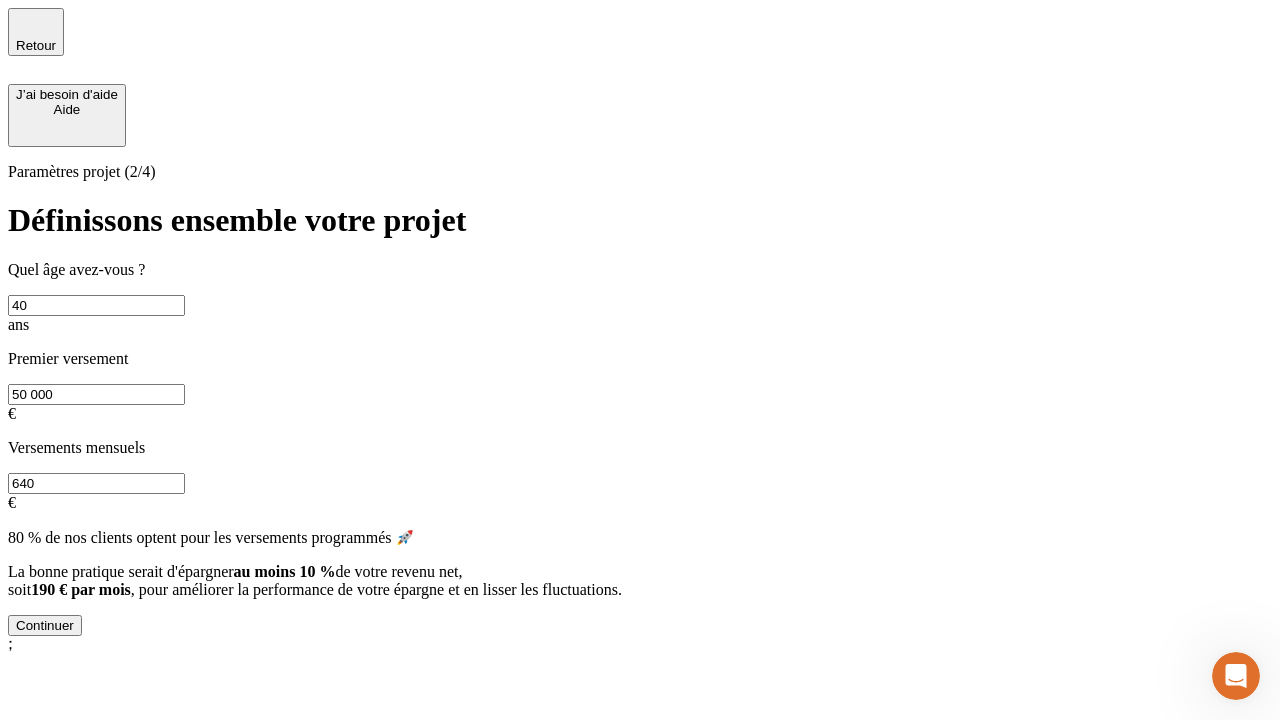 scroll, scrollTop: 0, scrollLeft: 0, axis: both 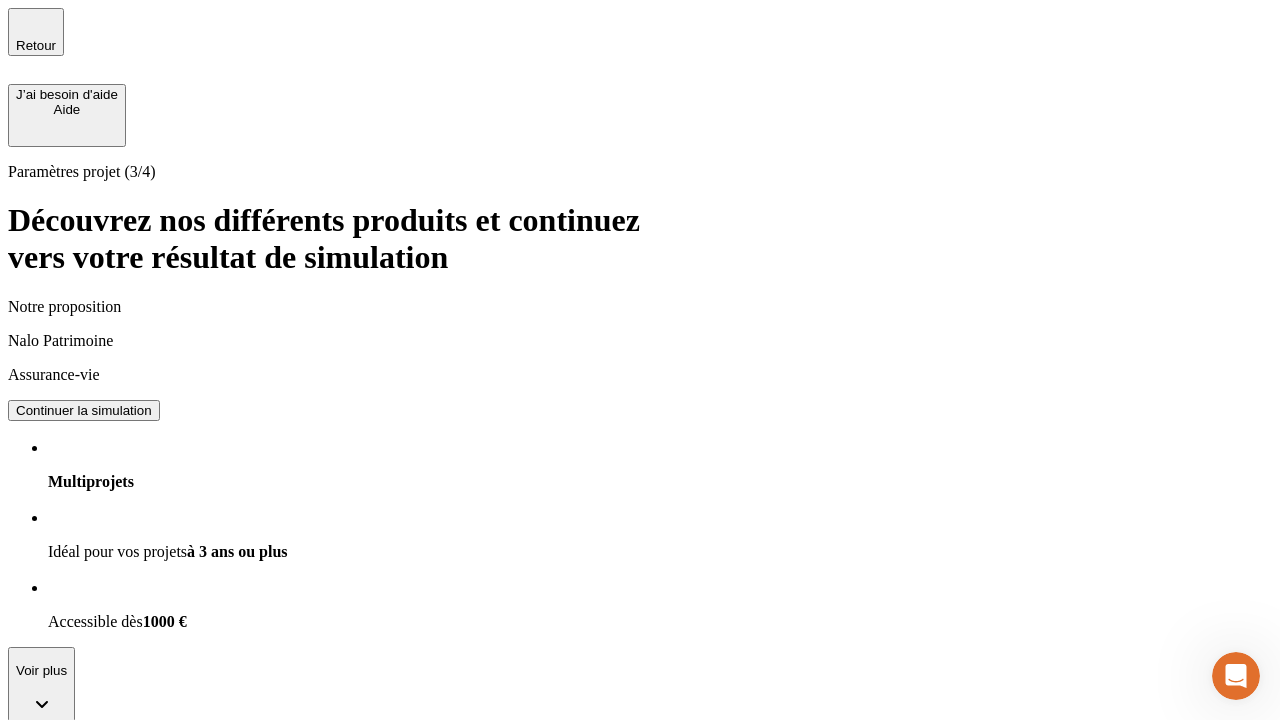 click on "Continuer la simulation" at bounding box center [84, 410] 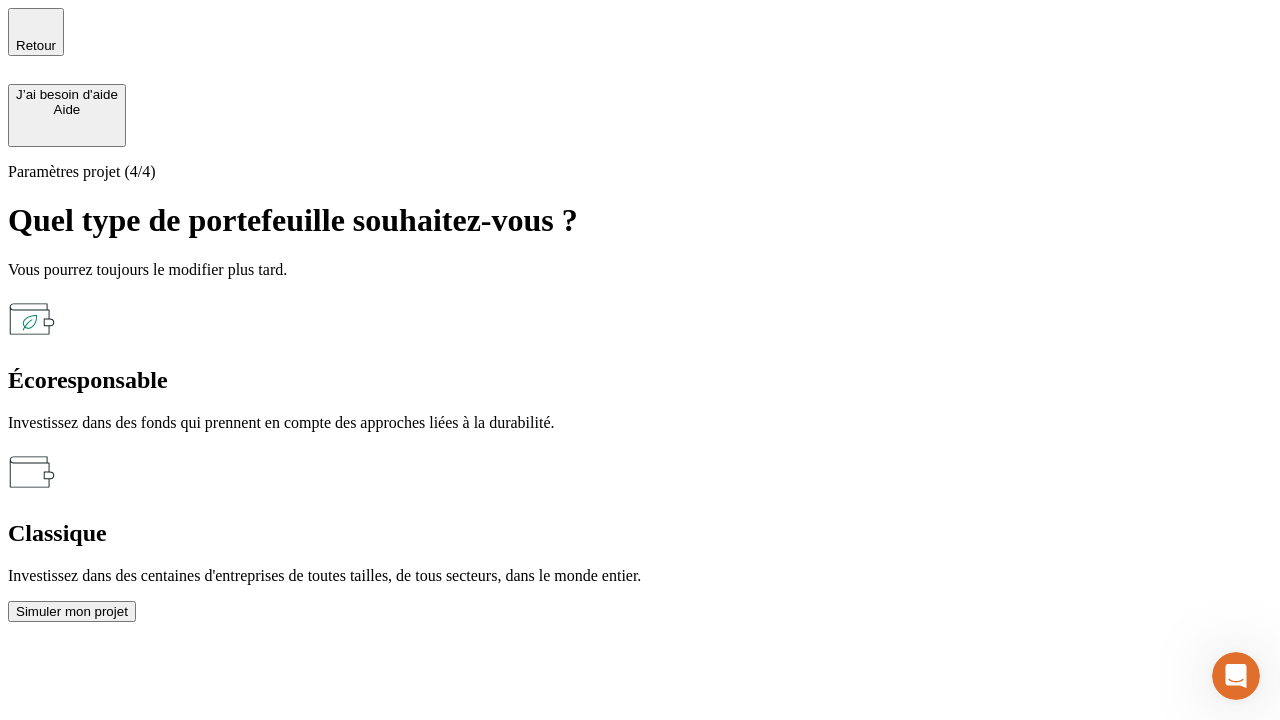 click on "Classique" at bounding box center [640, 533] 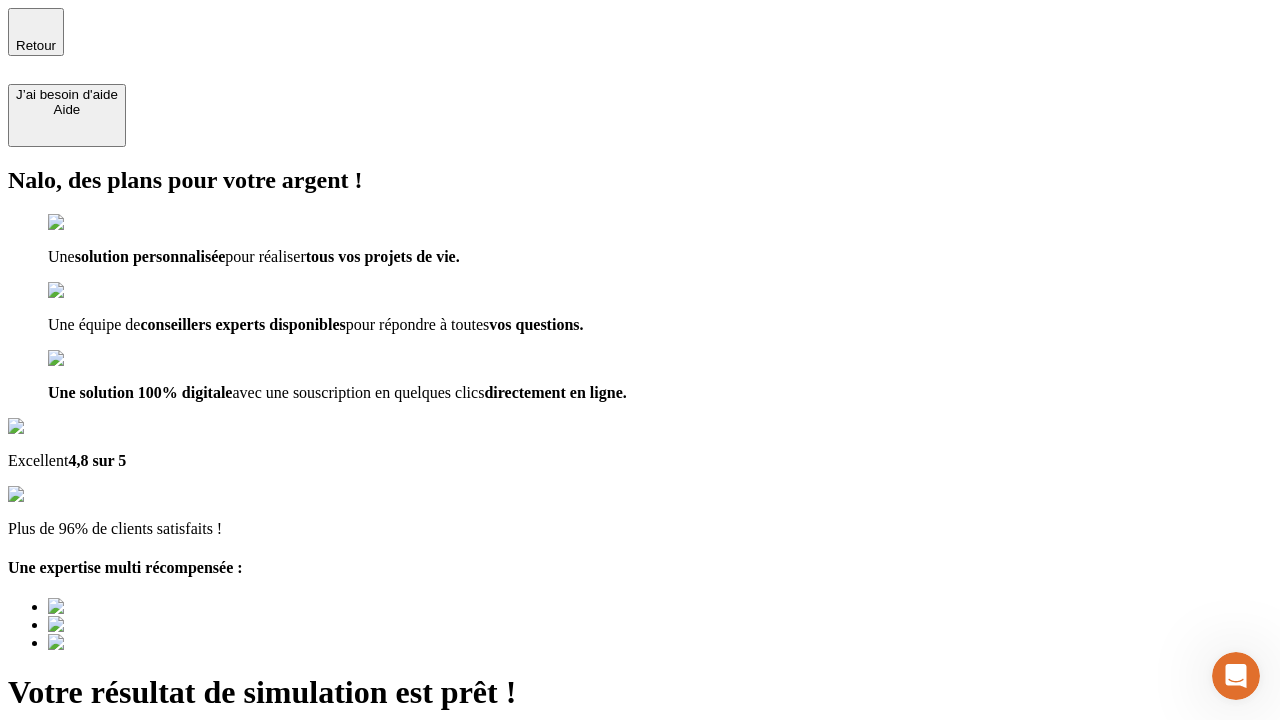click on "Découvrir ma simulation" at bounding box center [87, 881] 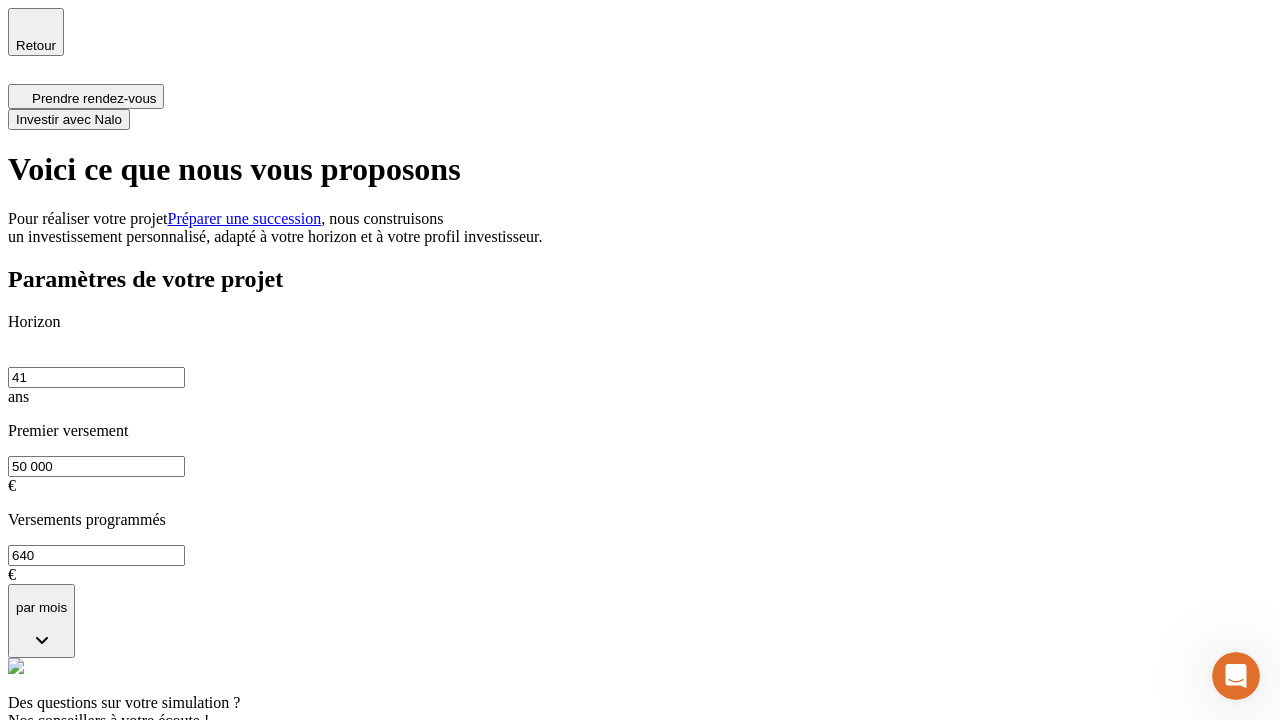click on "Investir avec Nalo" at bounding box center (69, 119) 